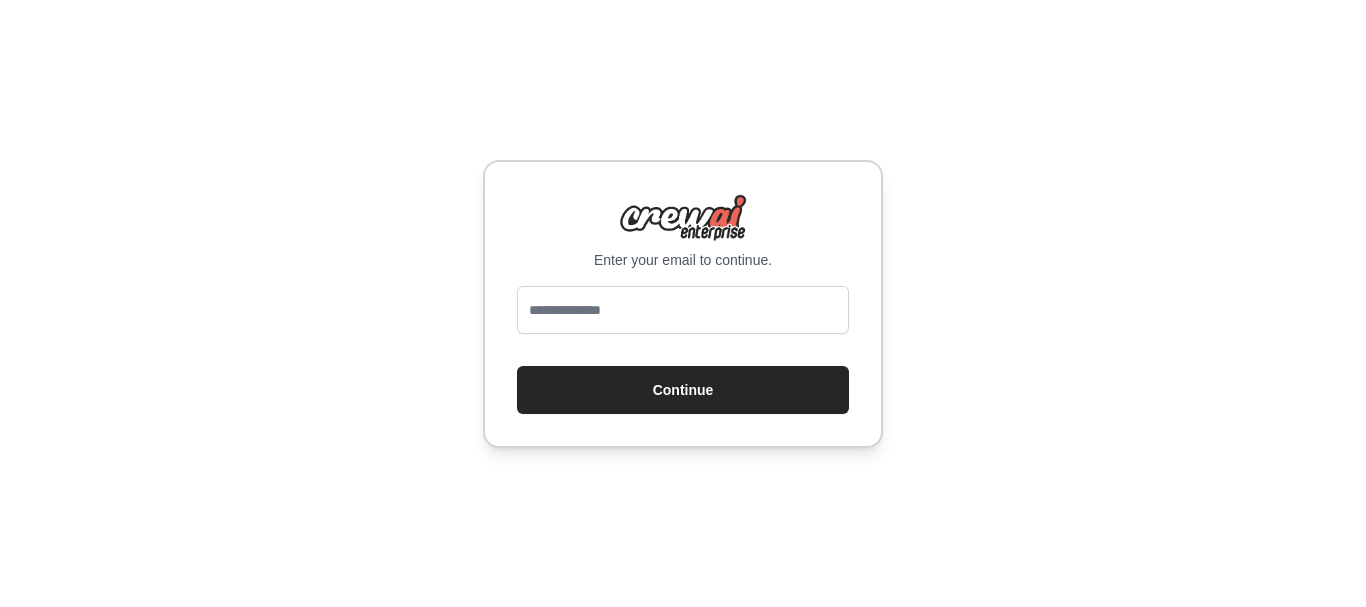 scroll, scrollTop: 0, scrollLeft: 0, axis: both 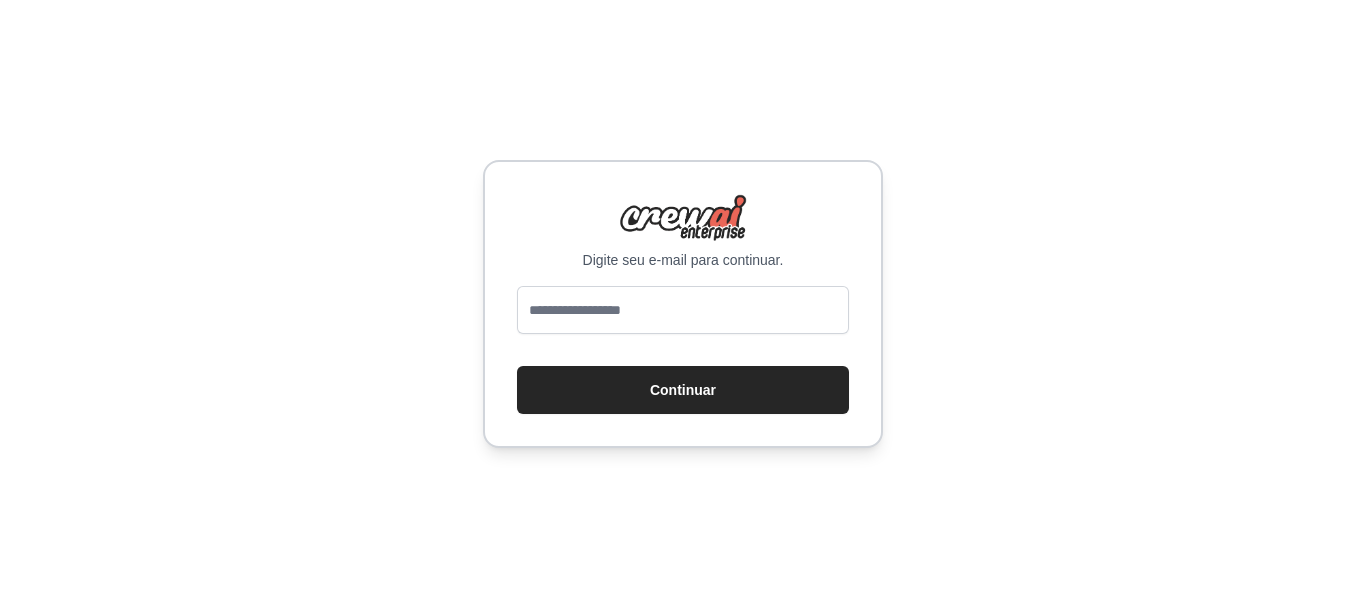 click at bounding box center [683, 310] 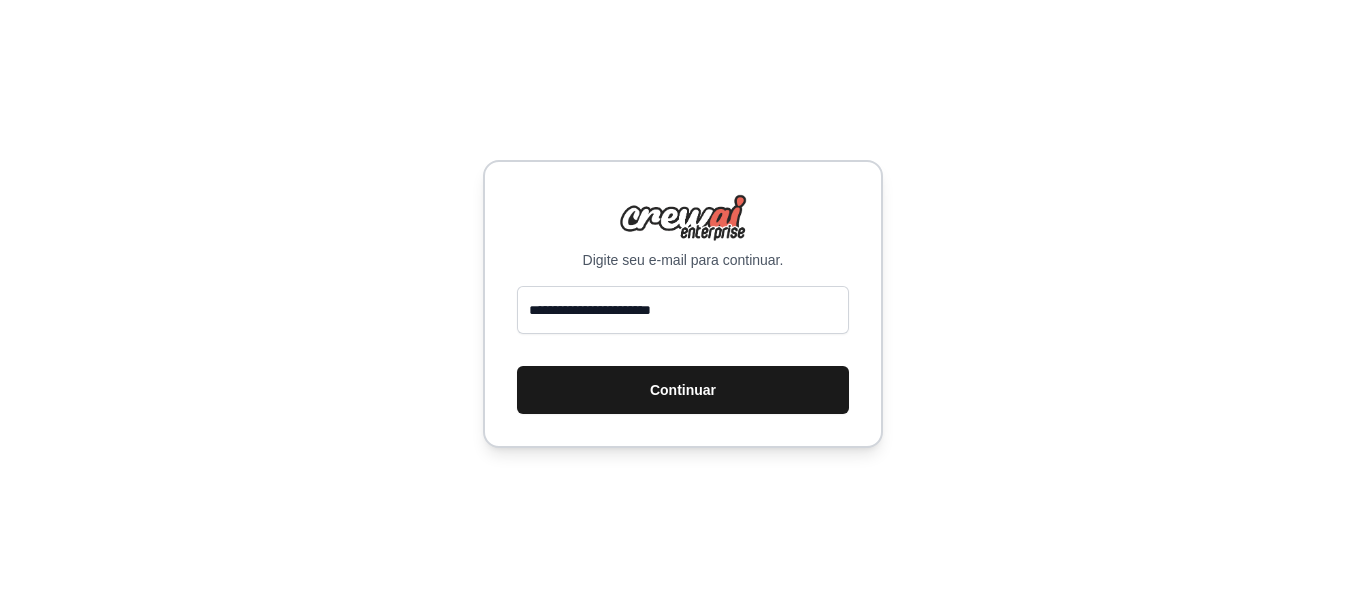click on "Continuar" at bounding box center [683, 390] 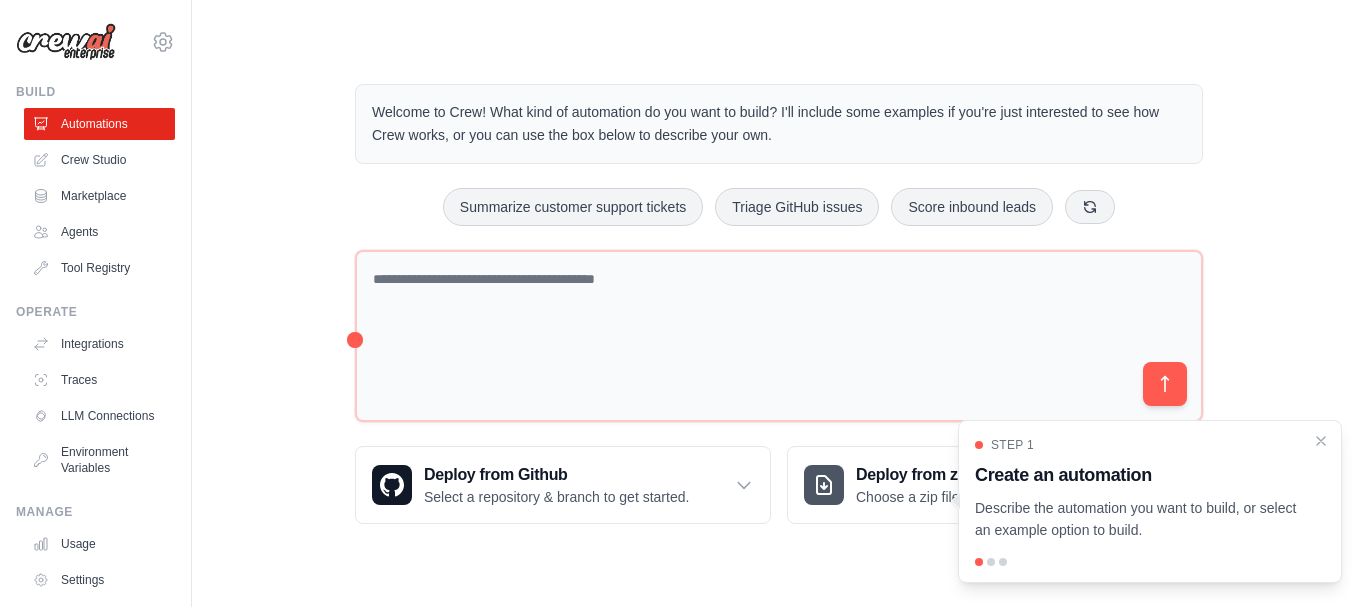 scroll, scrollTop: 0, scrollLeft: 0, axis: both 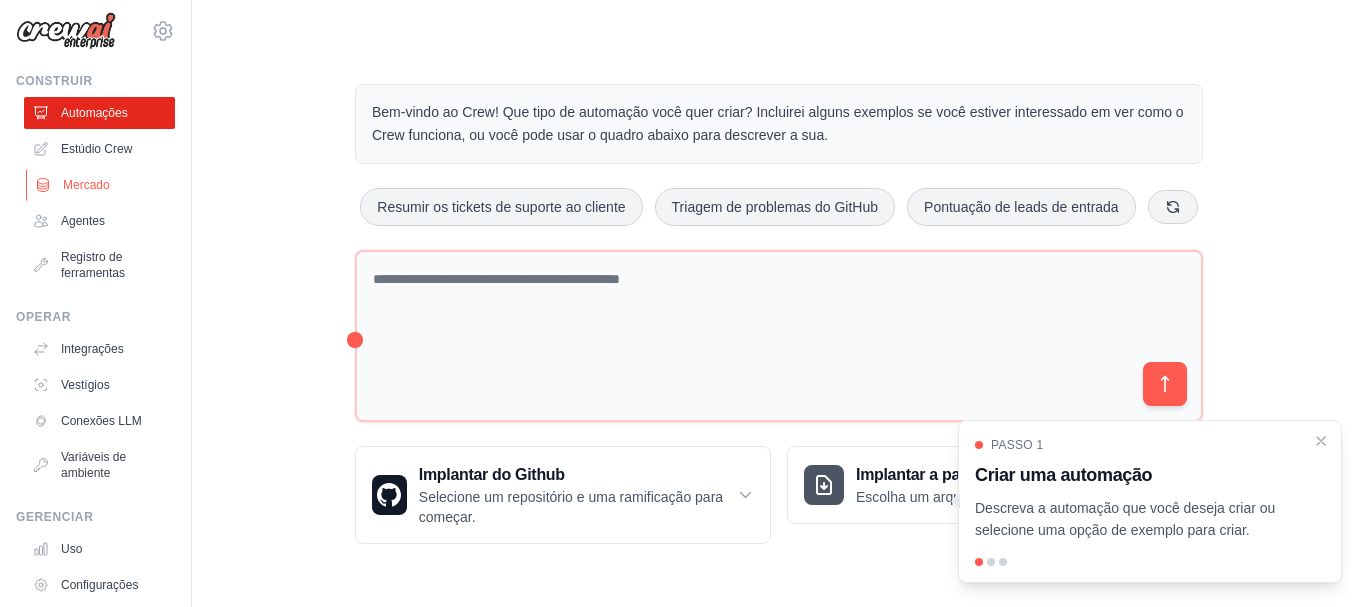 click on "Mercado" at bounding box center [86, 185] 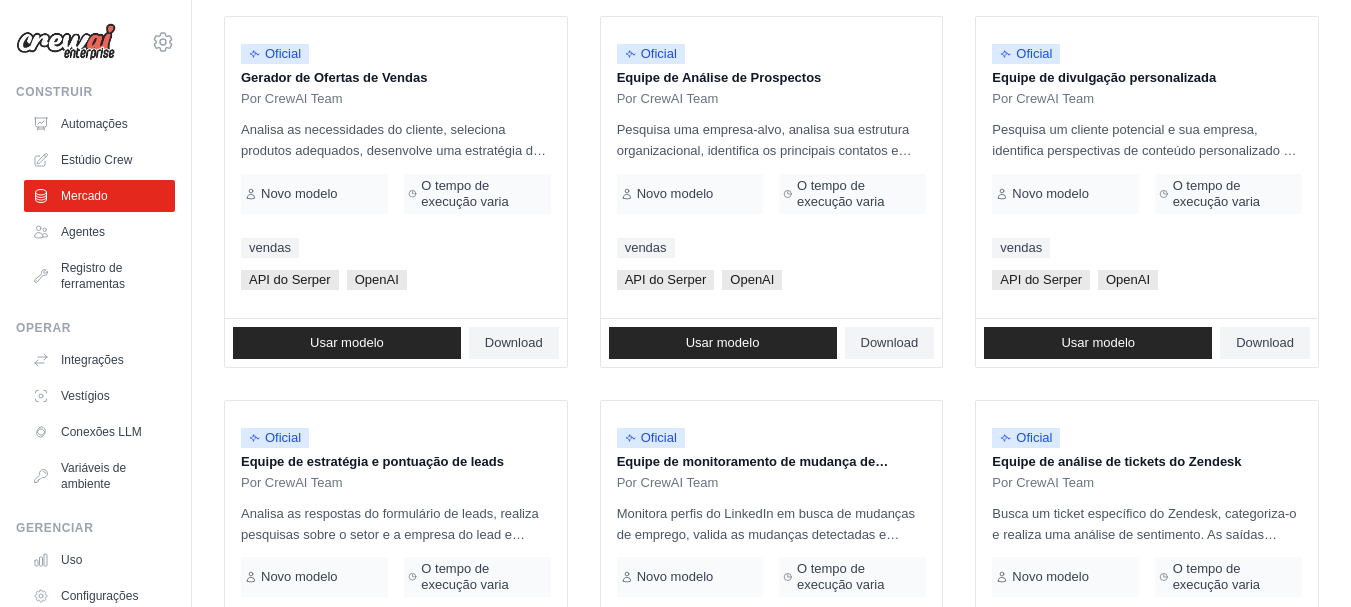 scroll, scrollTop: 566, scrollLeft: 0, axis: vertical 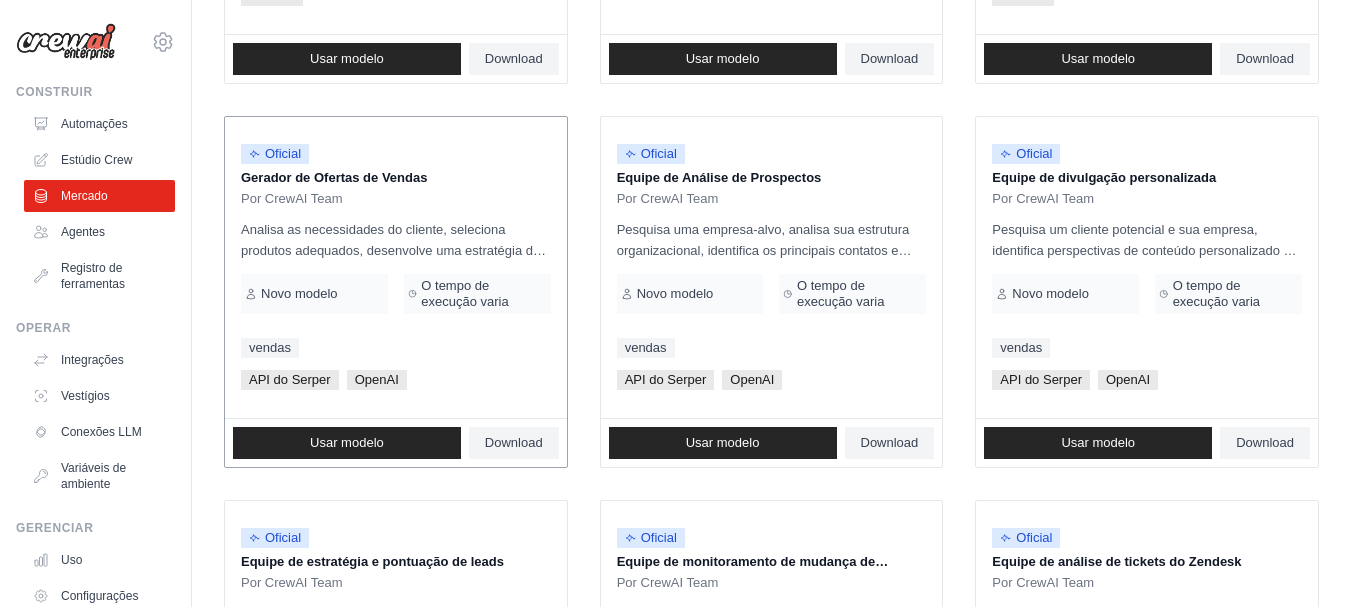 click on "OpenAI" at bounding box center (377, 379) 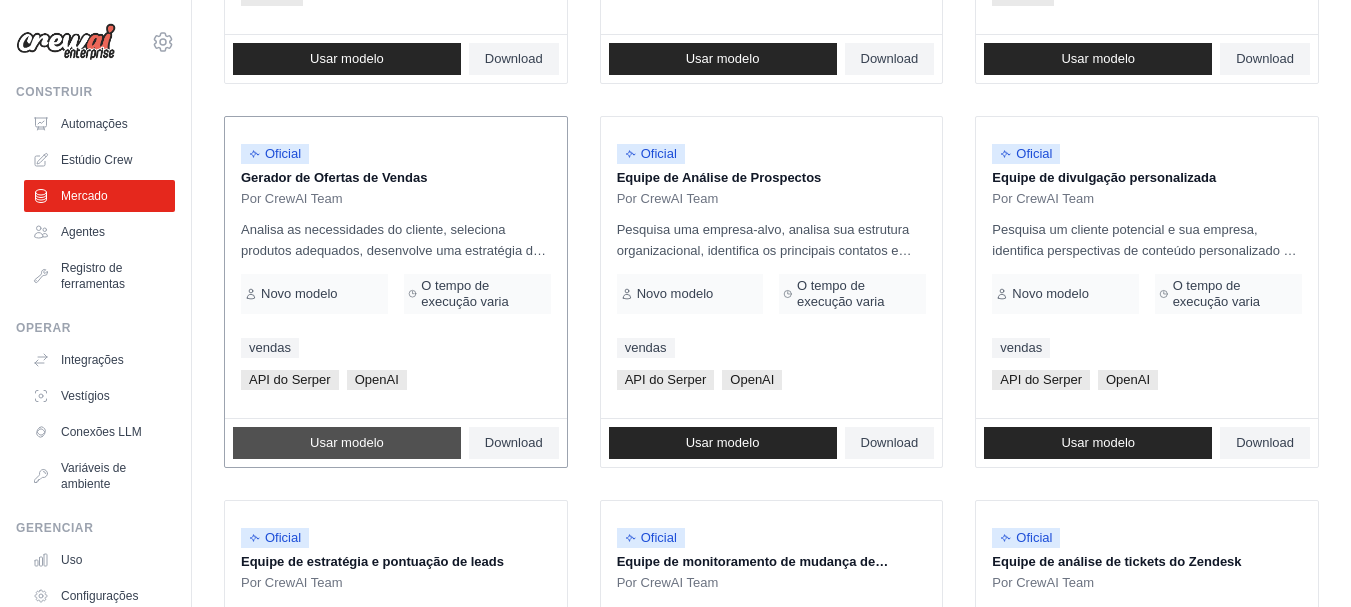 click on "Usar modelo" at bounding box center (347, 443) 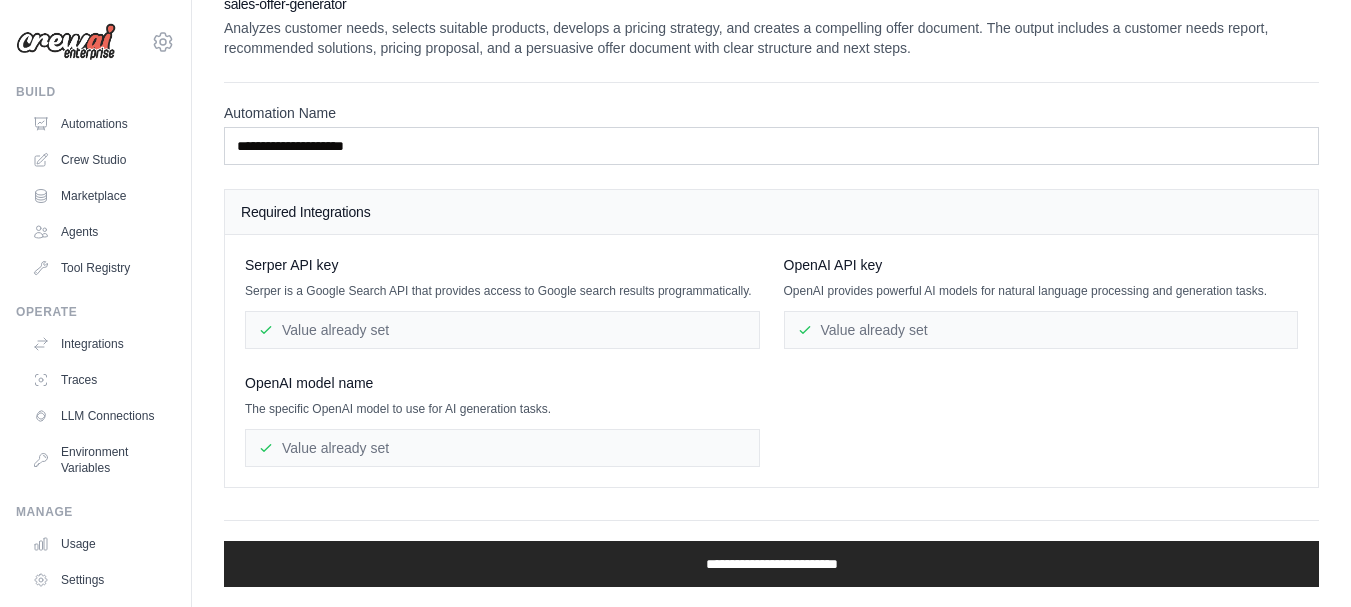 scroll, scrollTop: 0, scrollLeft: 0, axis: both 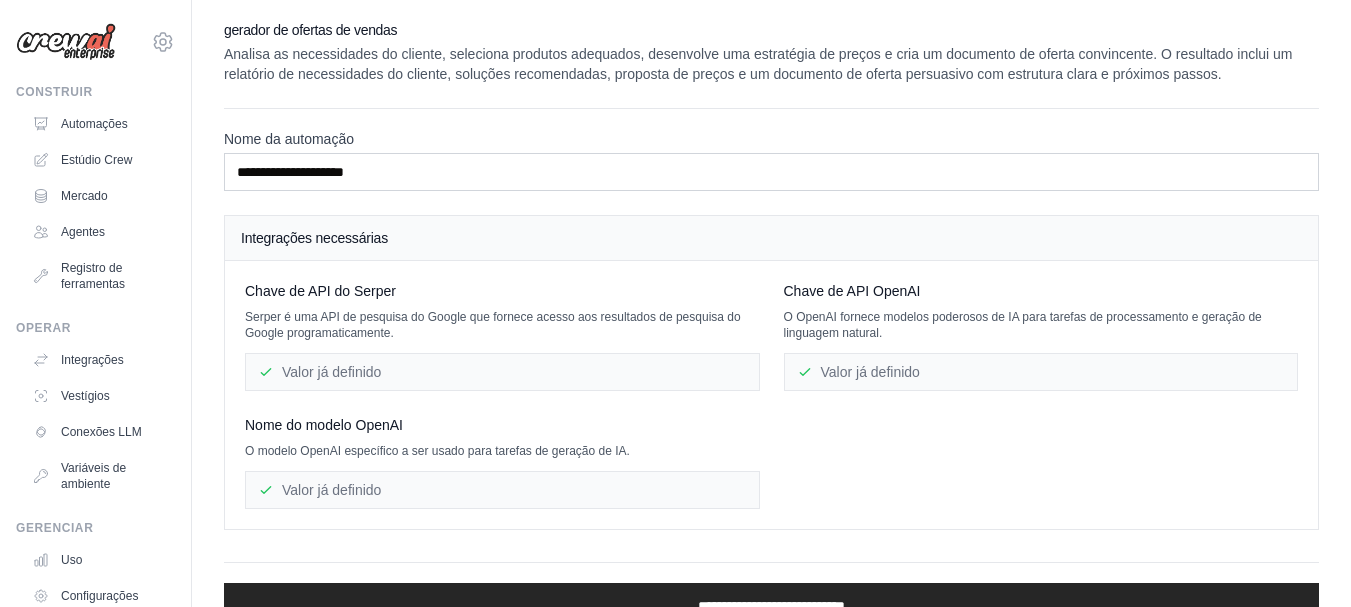 click on "**********" at bounding box center (771, 319) 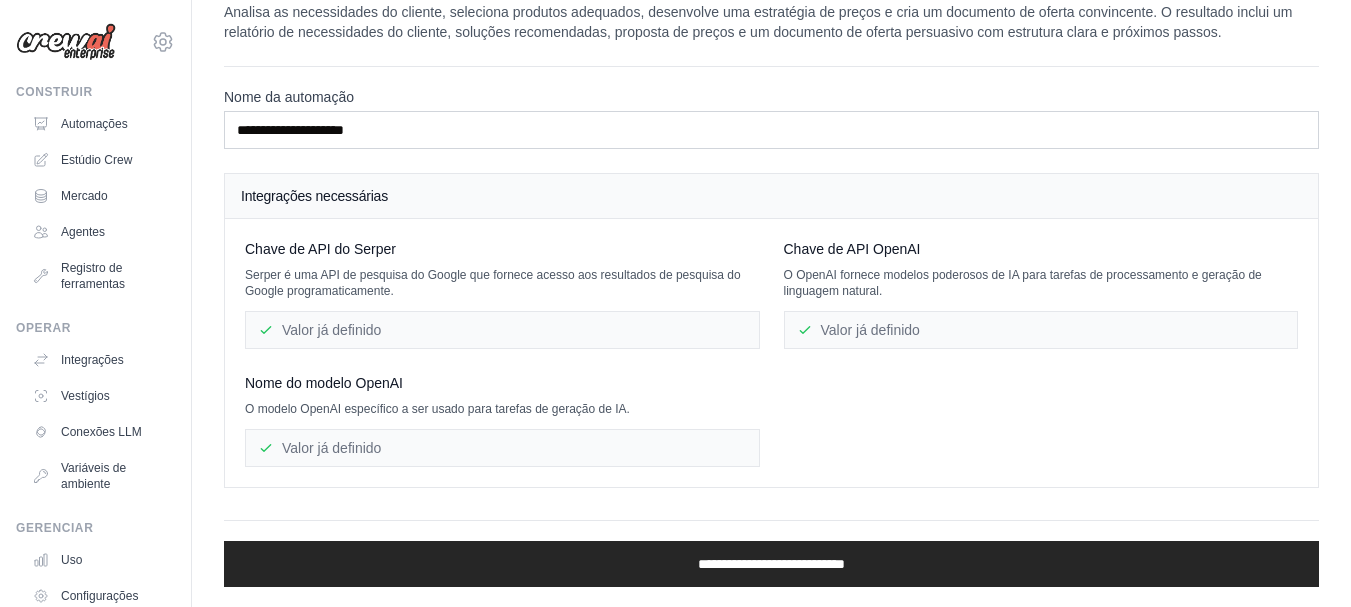 click on "Valor já definido" at bounding box center [502, 330] 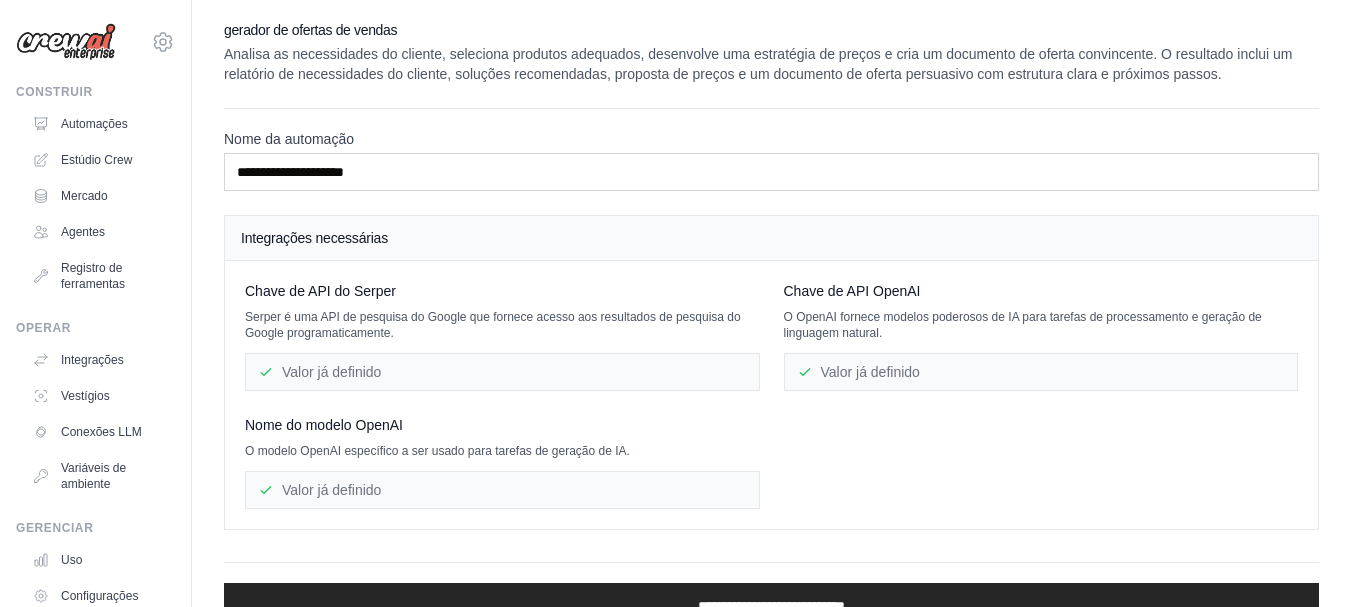 scroll, scrollTop: 42, scrollLeft: 0, axis: vertical 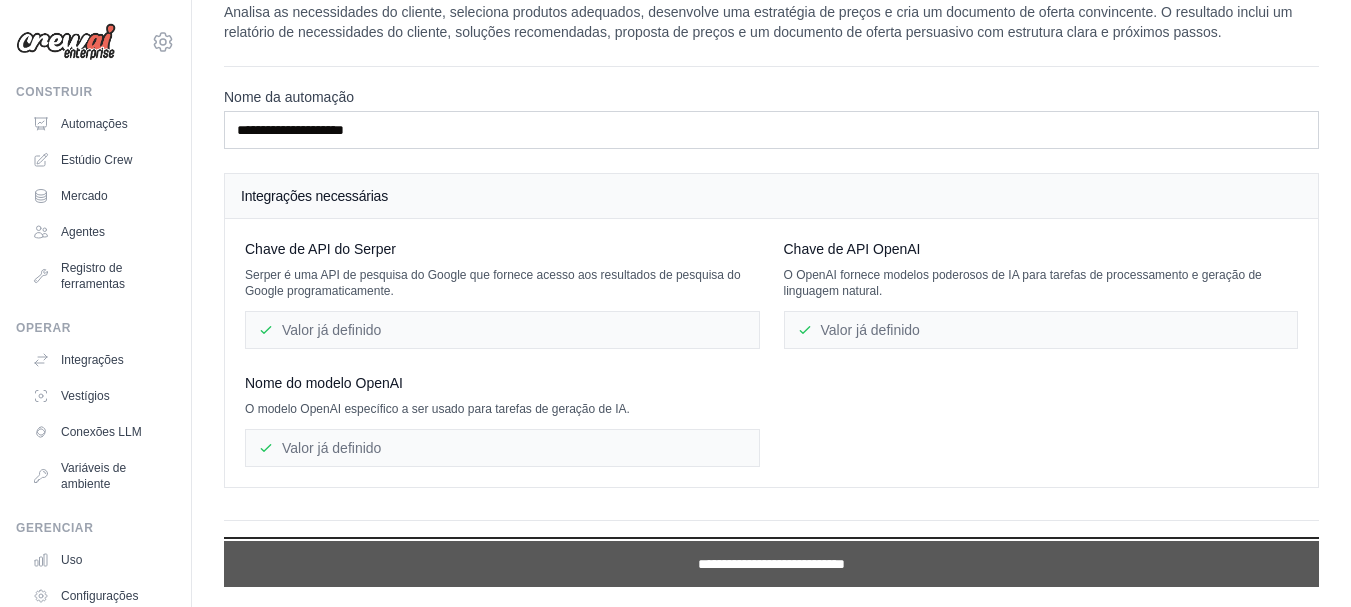 click on "**********" at bounding box center (771, 564) 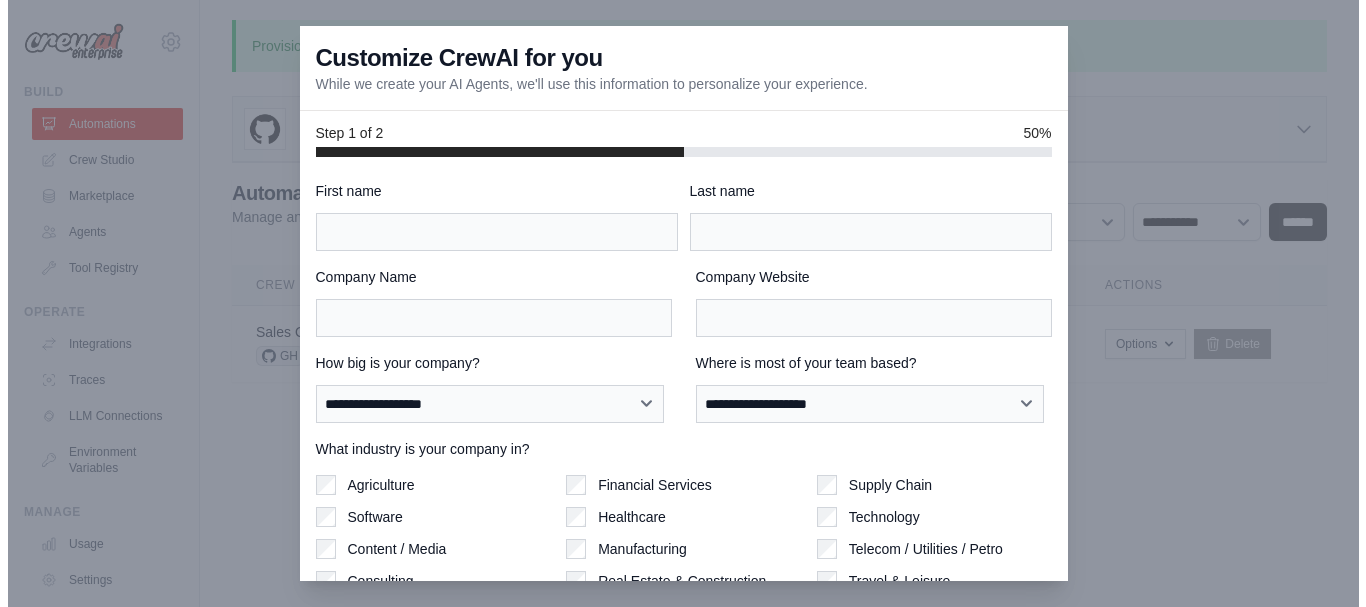 scroll, scrollTop: 0, scrollLeft: 0, axis: both 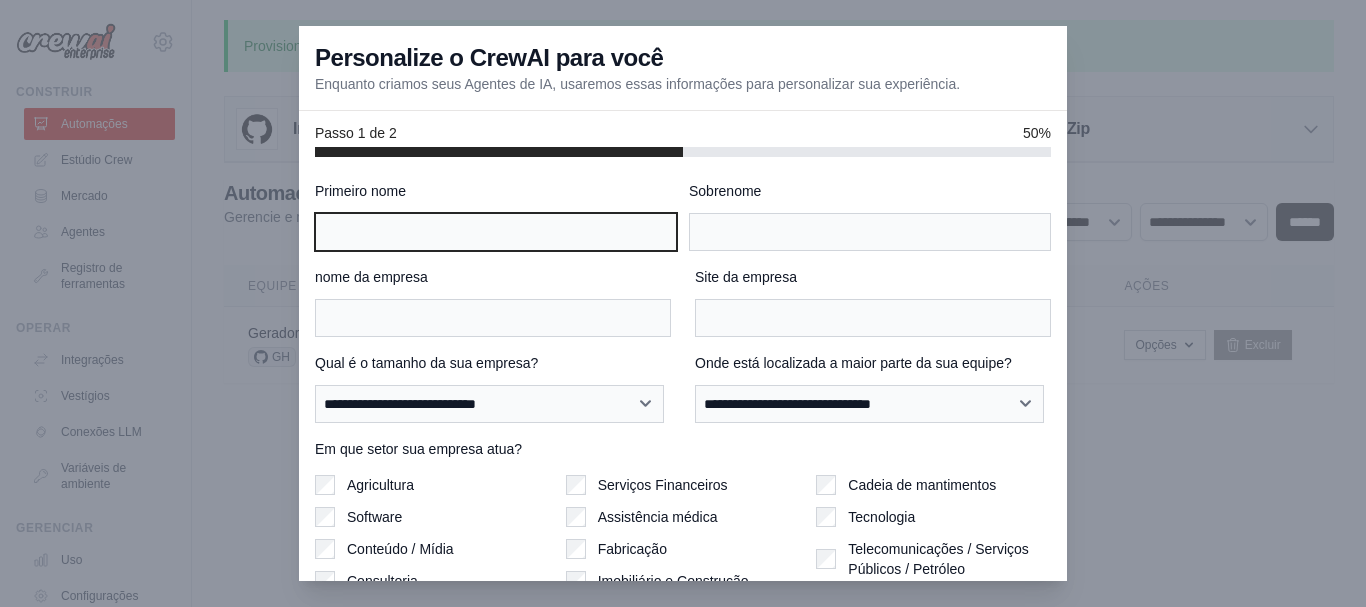 click on "Primeiro nome" at bounding box center [496, 232] 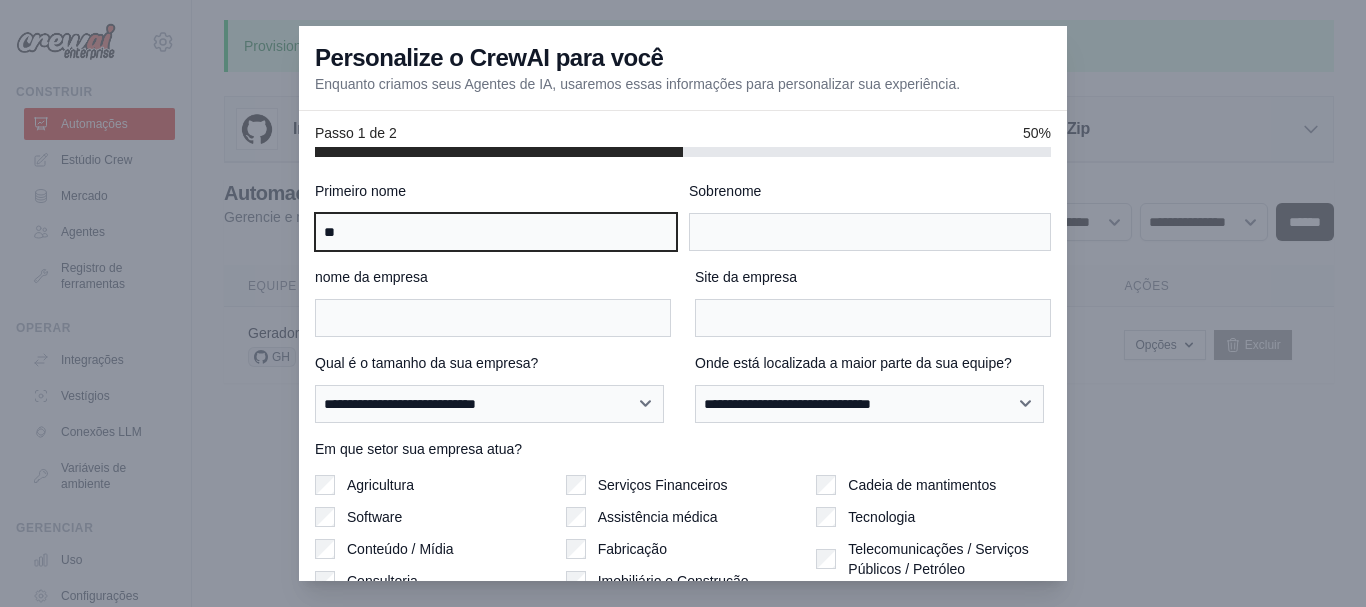 type on "*" 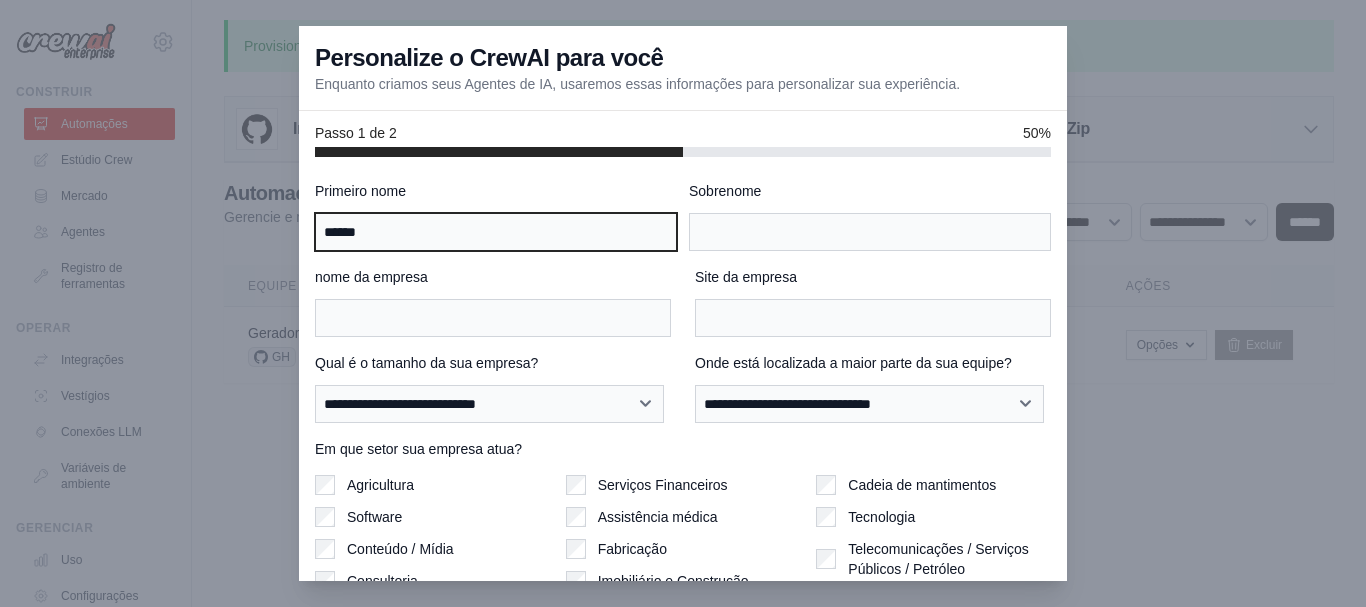 type on "*****" 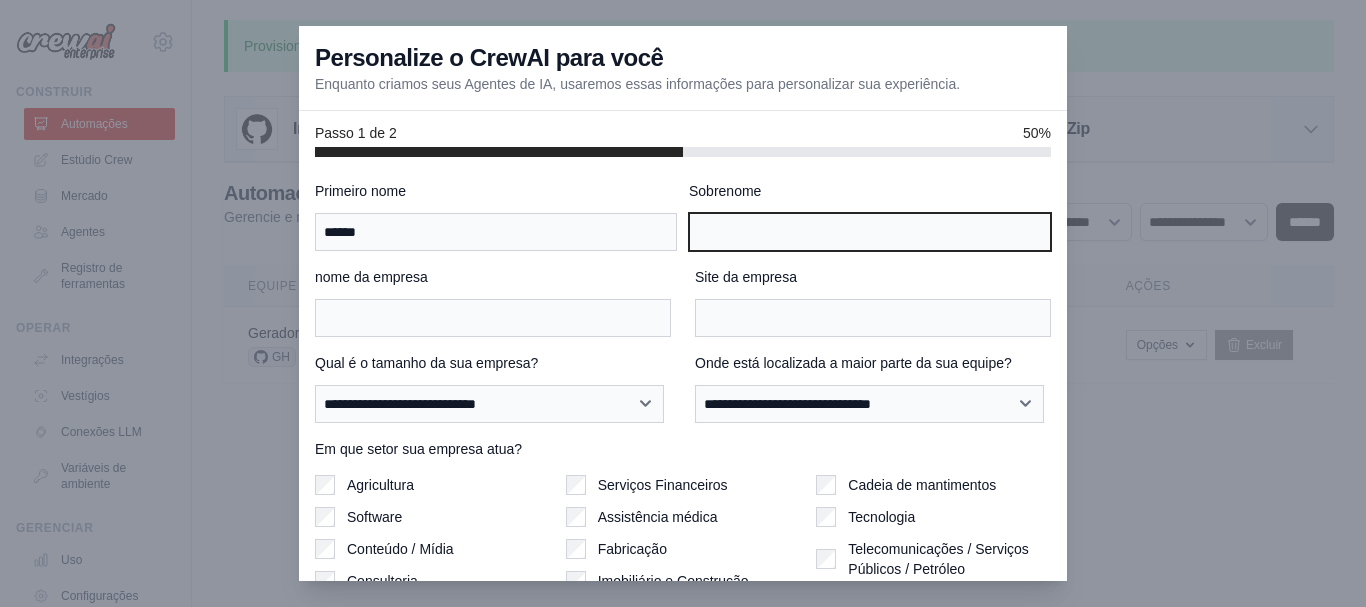 click on "Sobrenome" at bounding box center [870, 232] 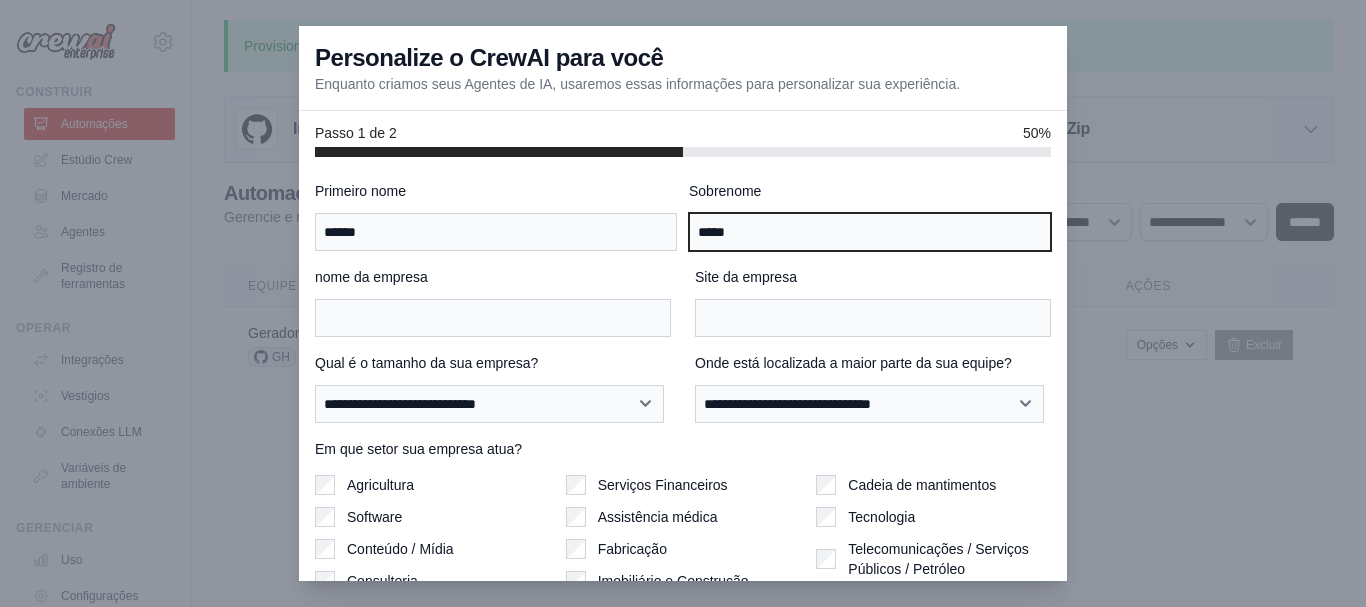 type on "*****" 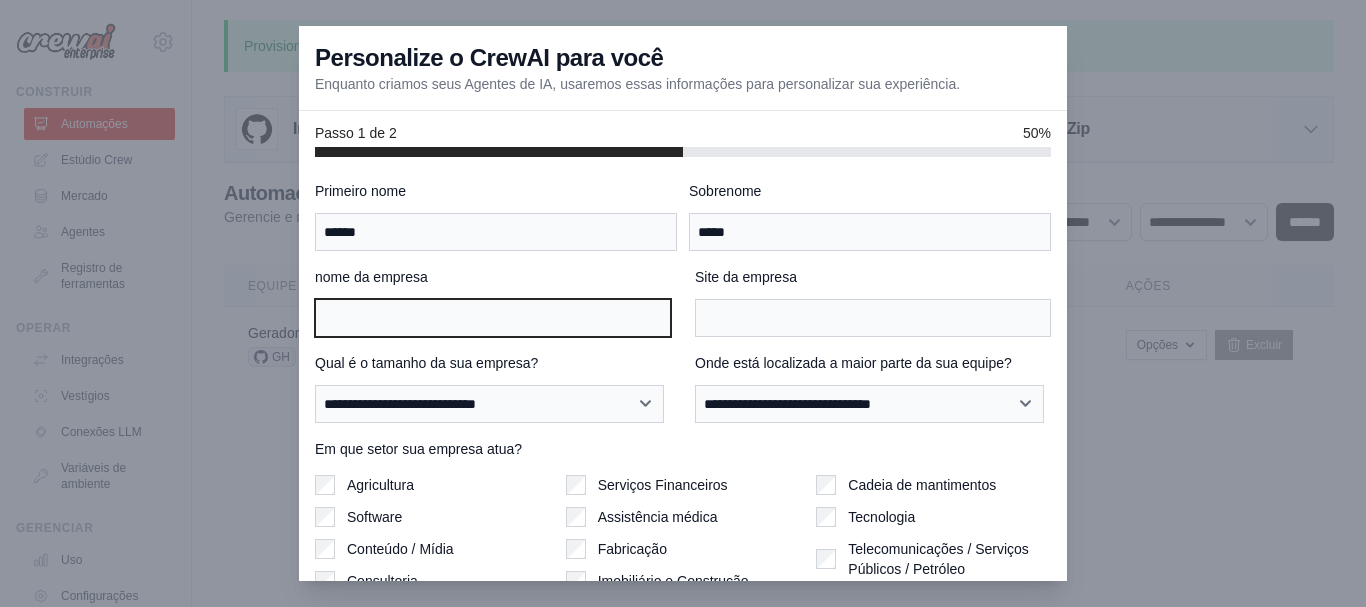 click on "nome da empresa" at bounding box center [493, 318] 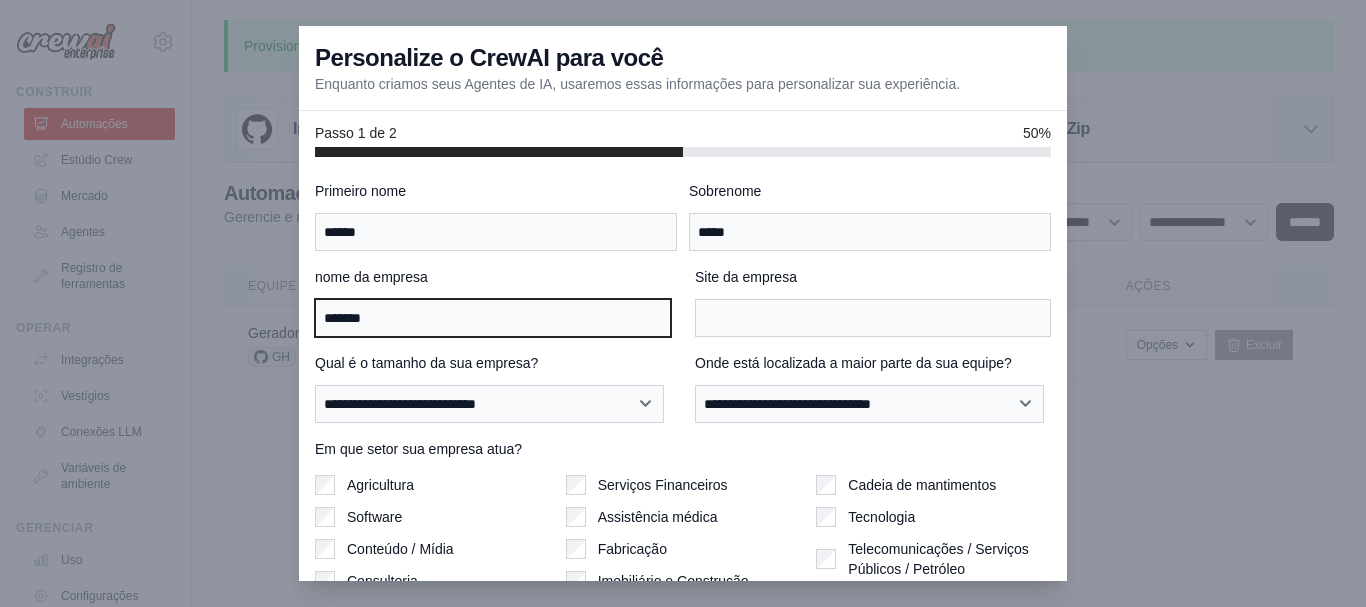 type on "*******" 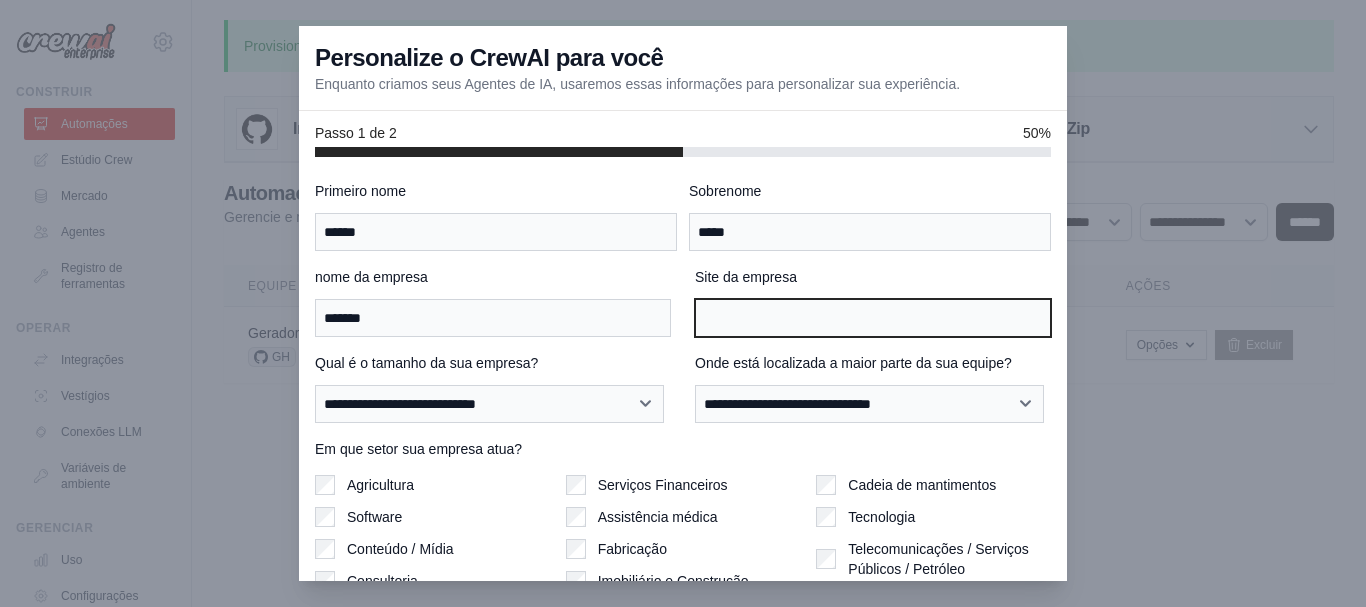 click on "Site da empresa" at bounding box center (873, 318) 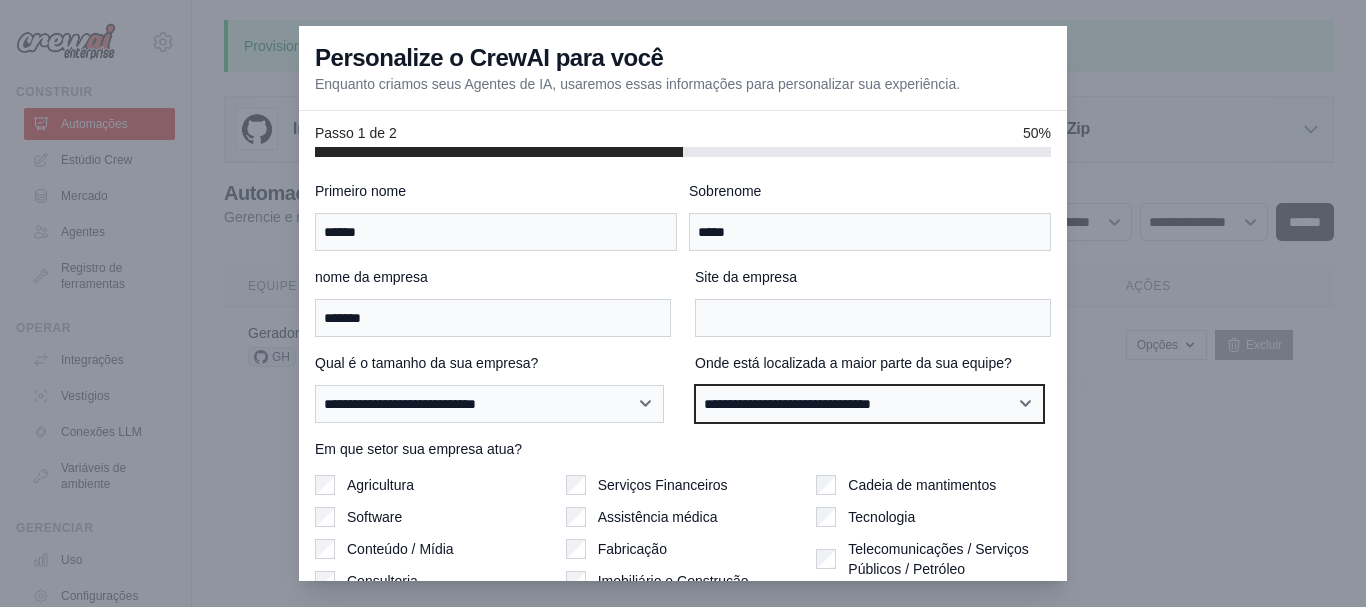 click on "**********" at bounding box center [869, 404] 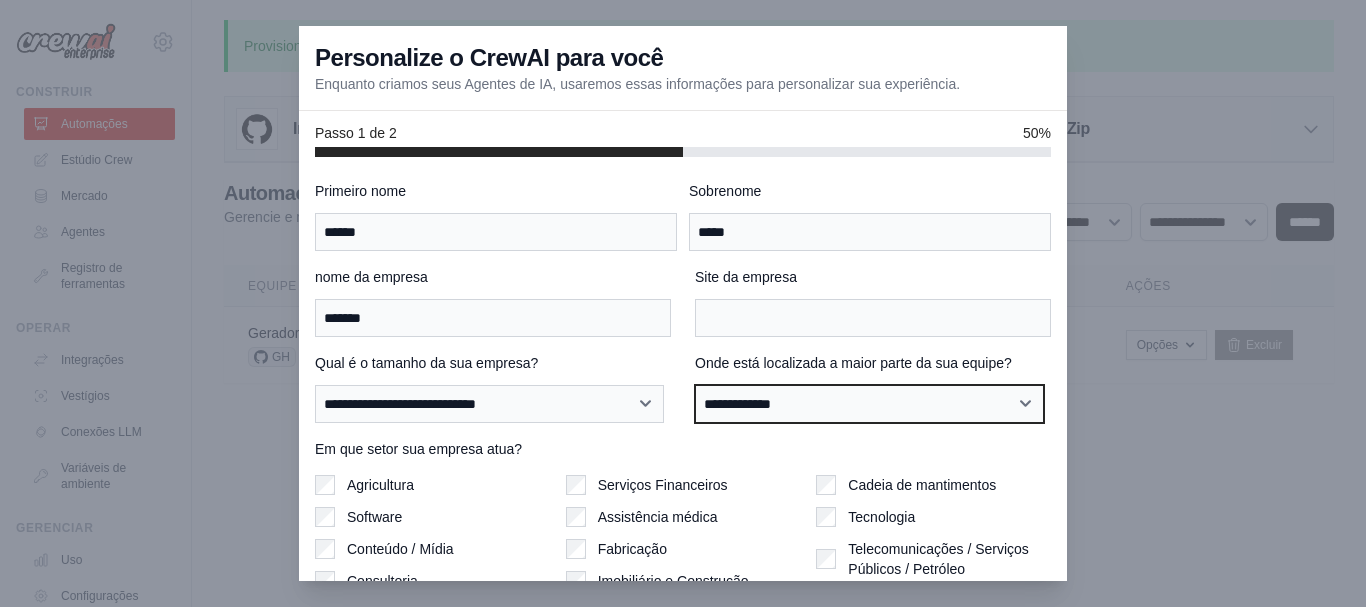 click on "**********" at bounding box center (869, 404) 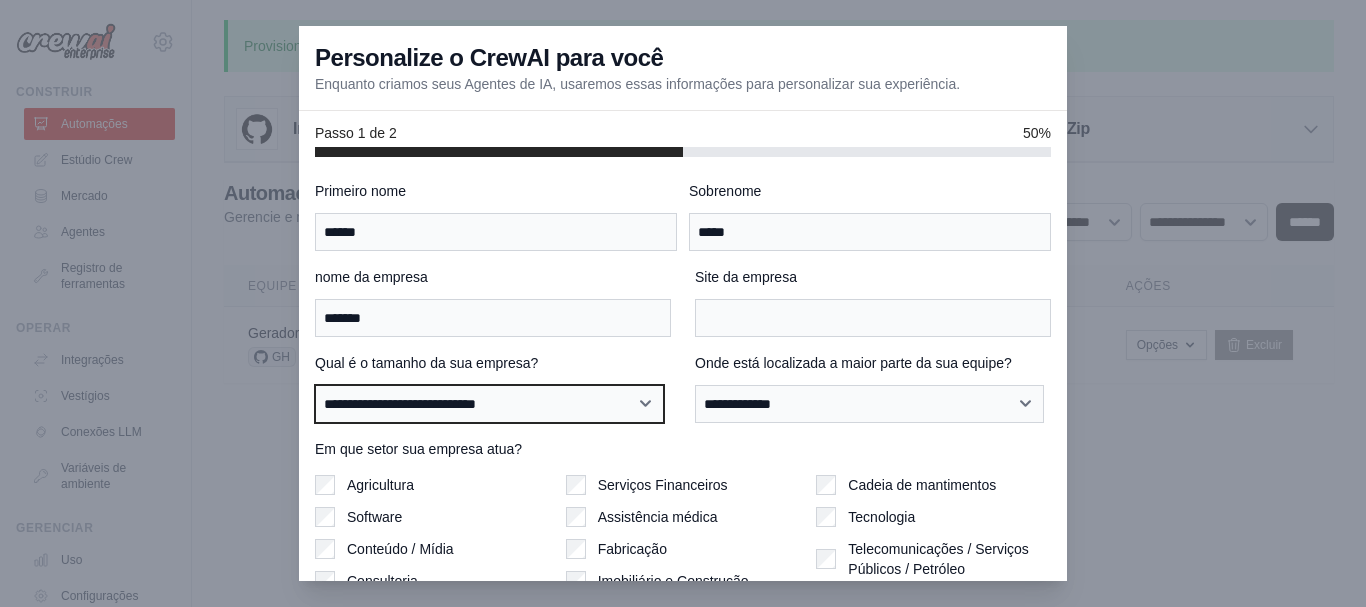click on "**********" at bounding box center (489, 404) 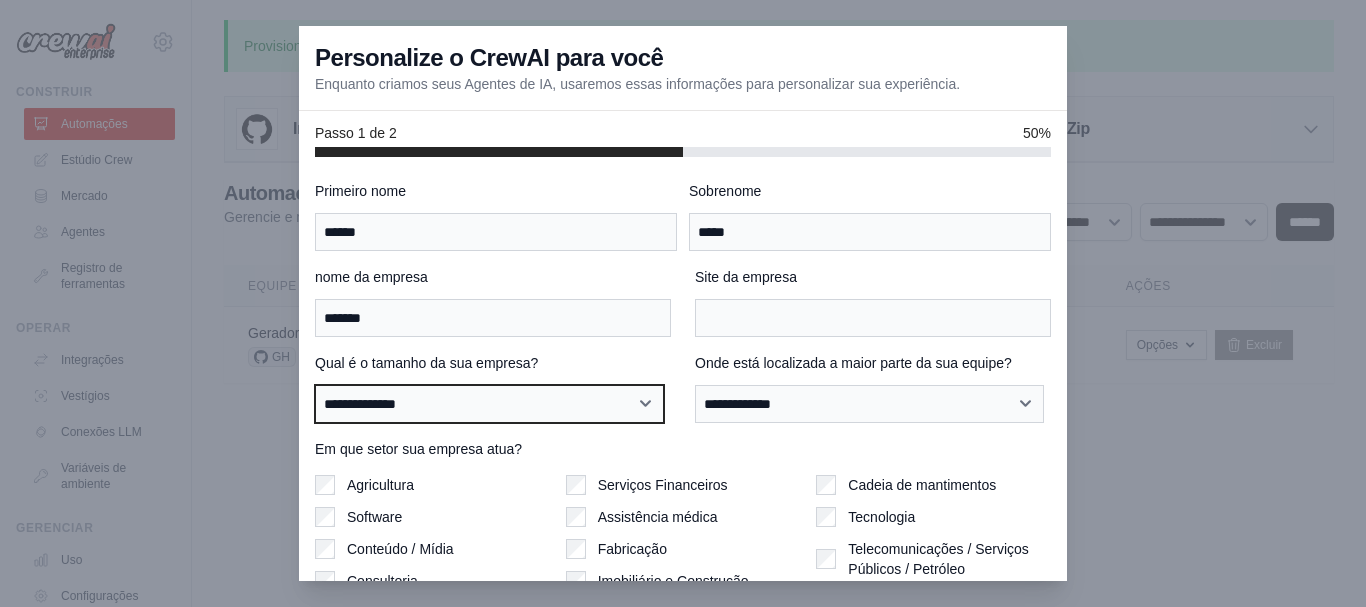 click on "**********" at bounding box center (489, 404) 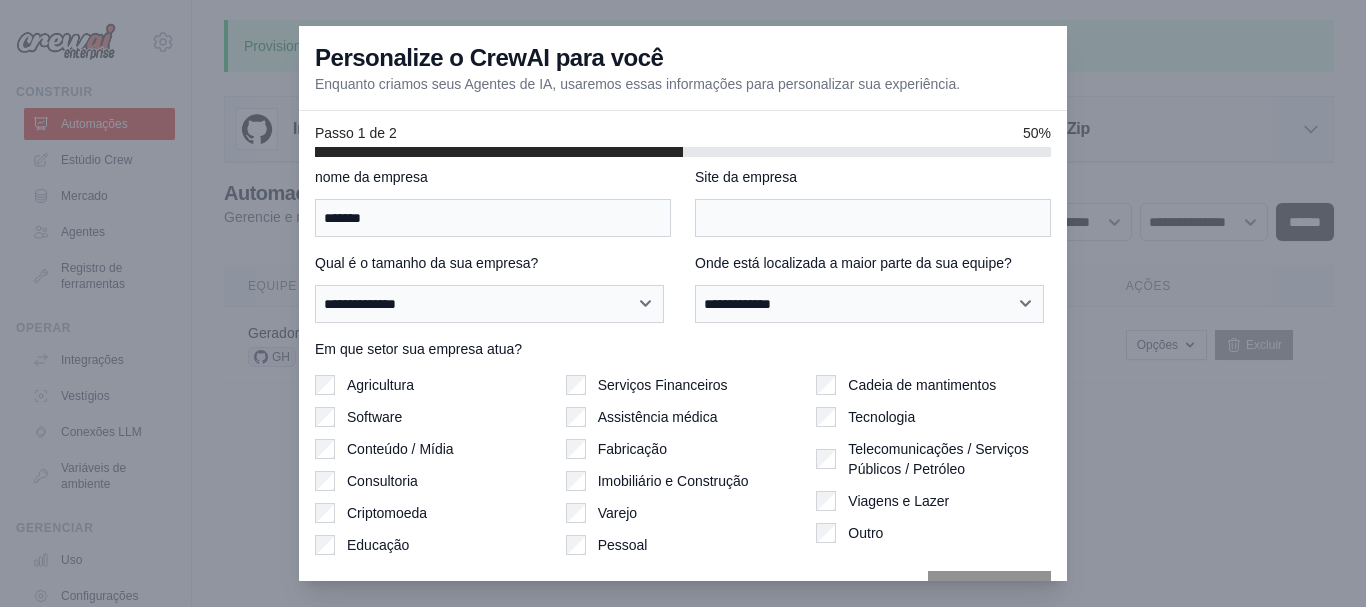 click on "Outro" at bounding box center [933, 533] 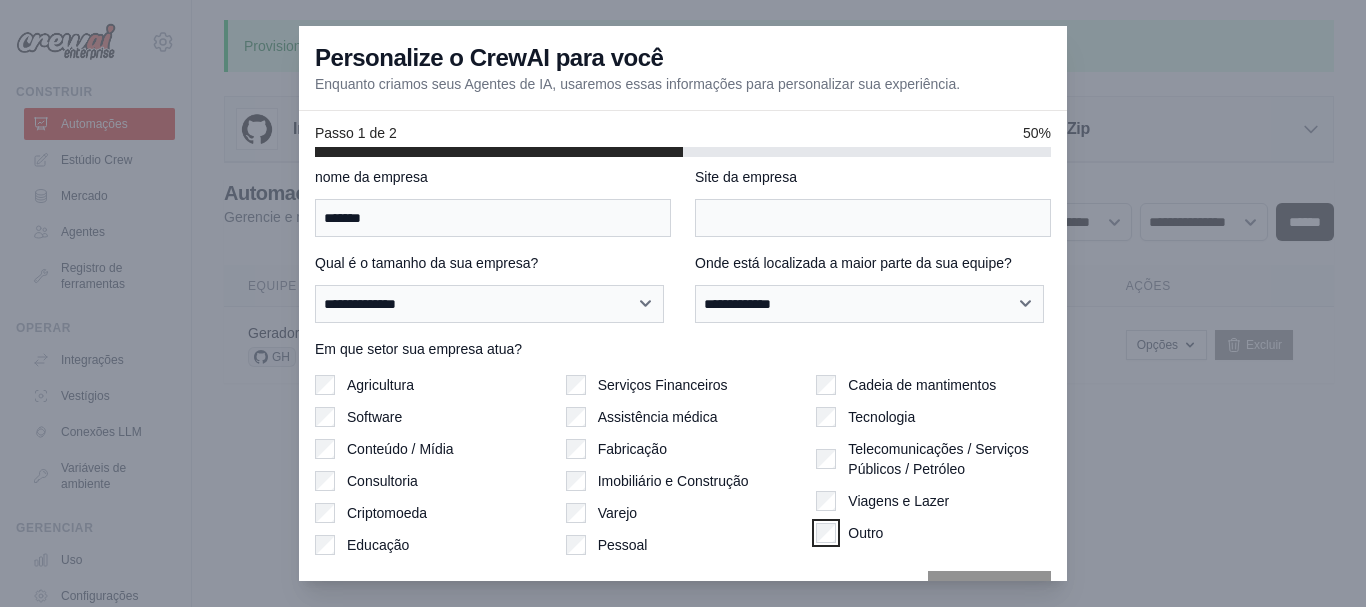 scroll, scrollTop: 149, scrollLeft: 0, axis: vertical 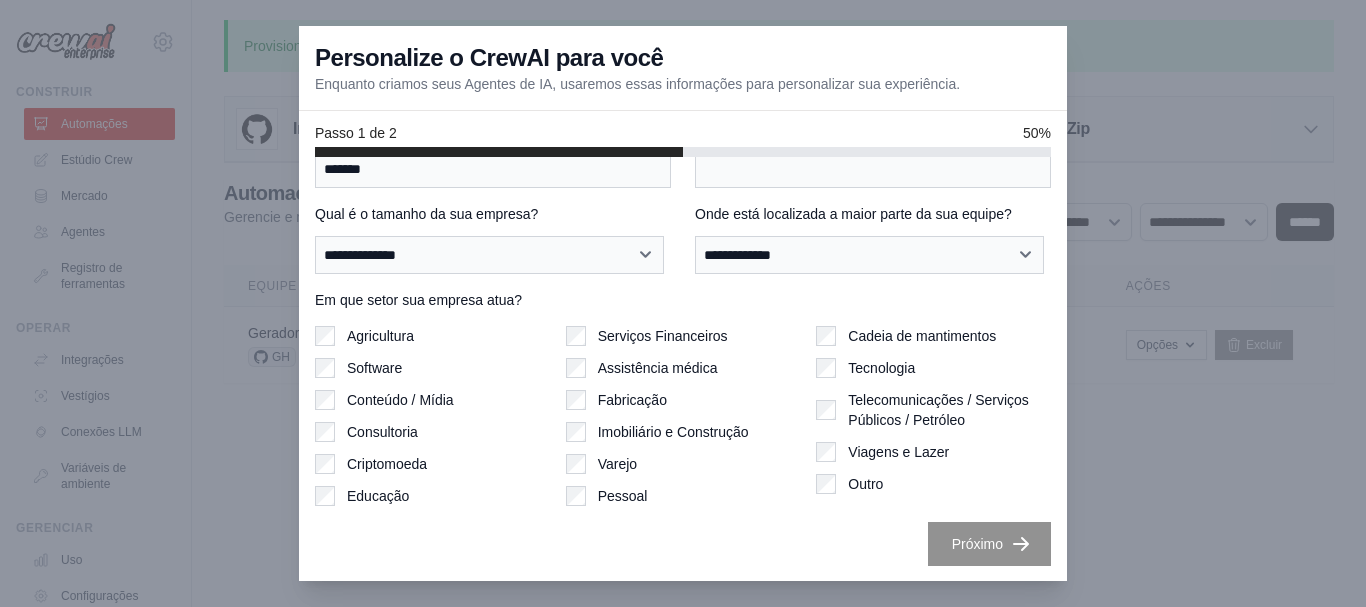 click on "Viagens e Lazer" at bounding box center (898, 452) 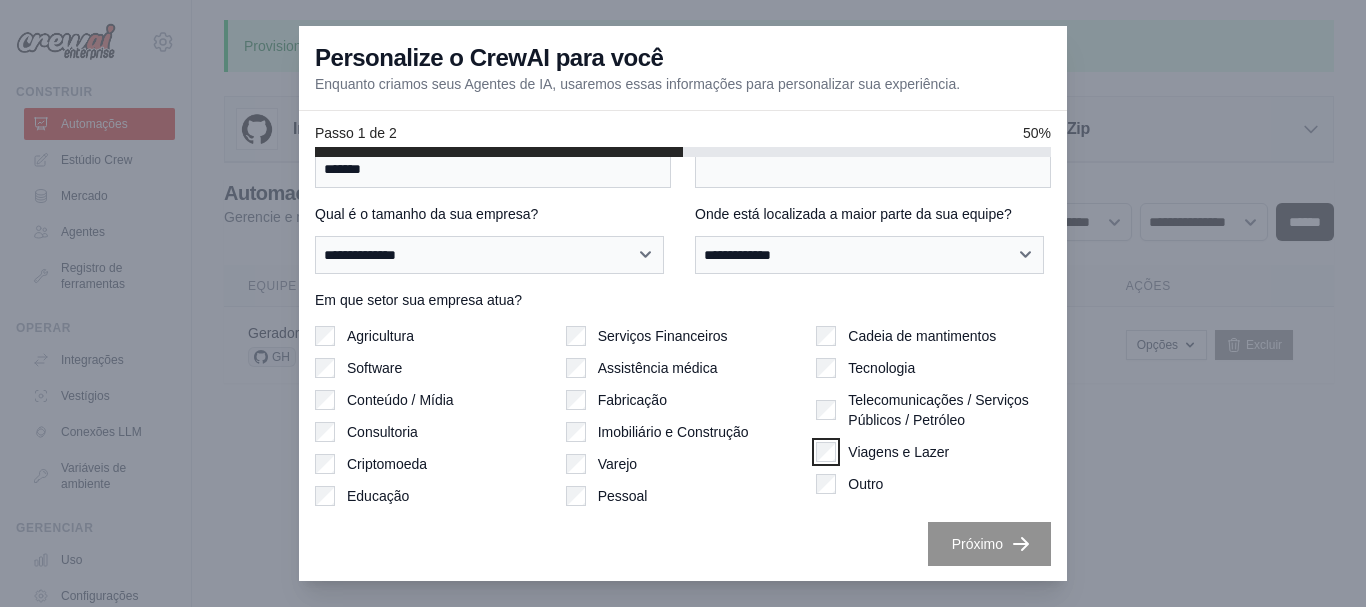 scroll, scrollTop: 0, scrollLeft: 0, axis: both 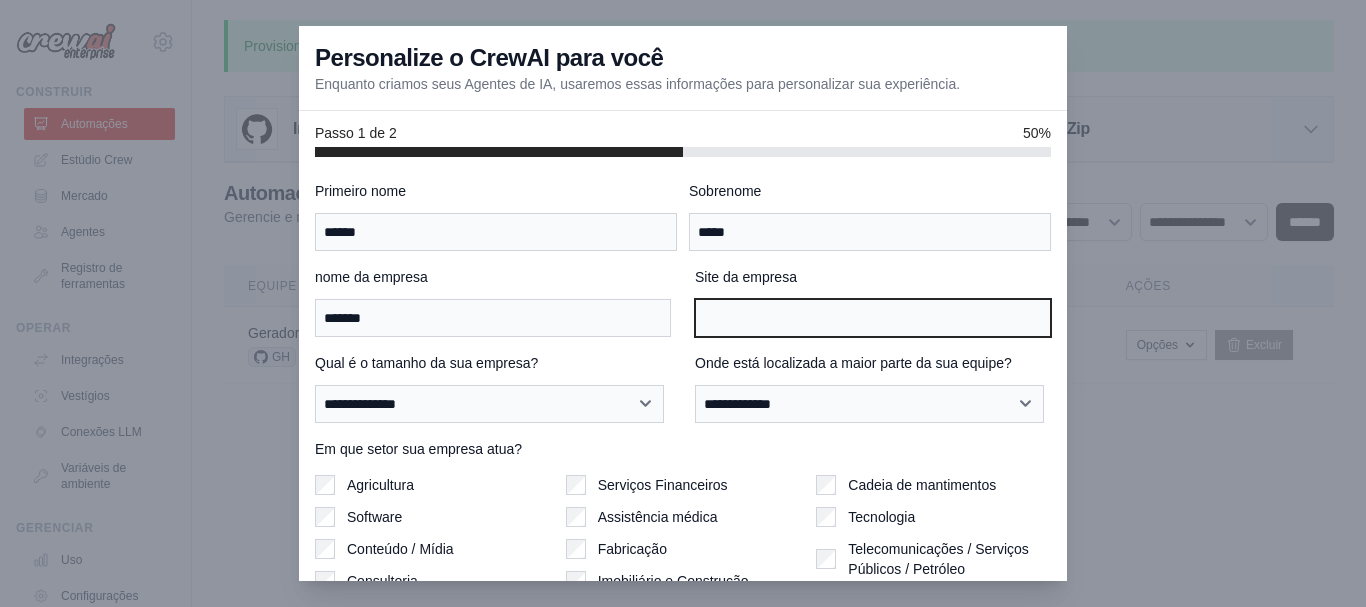 click on "Site da empresa" at bounding box center [873, 318] 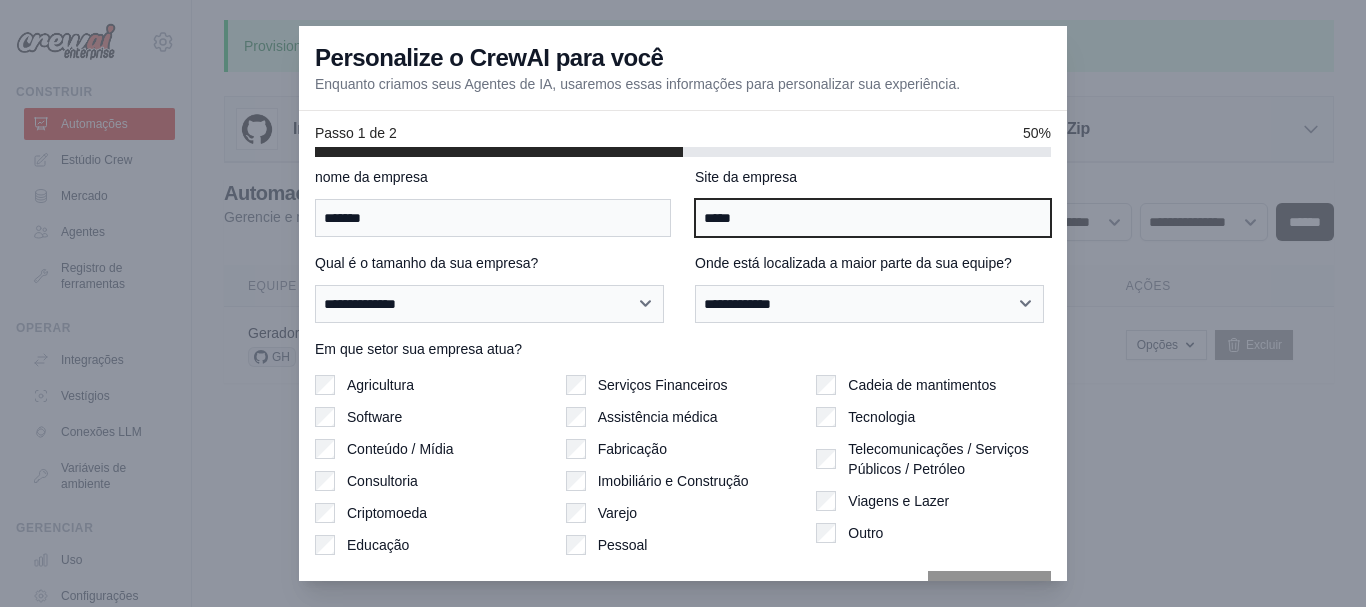 scroll, scrollTop: 149, scrollLeft: 0, axis: vertical 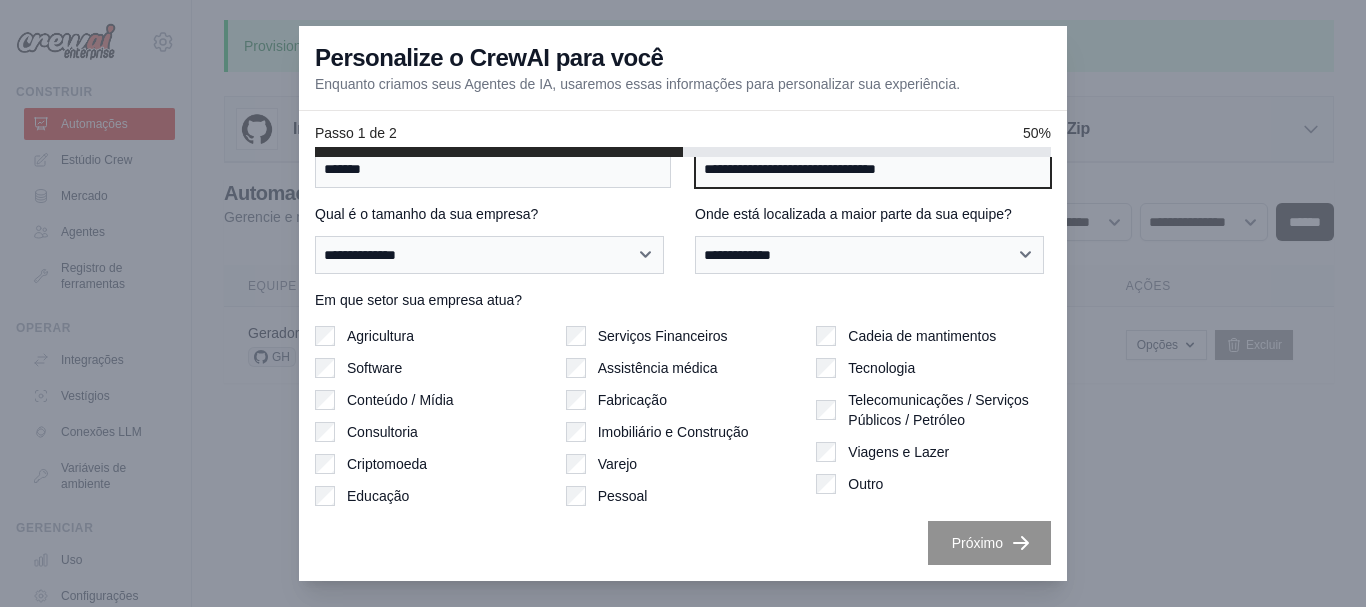 type on "**********" 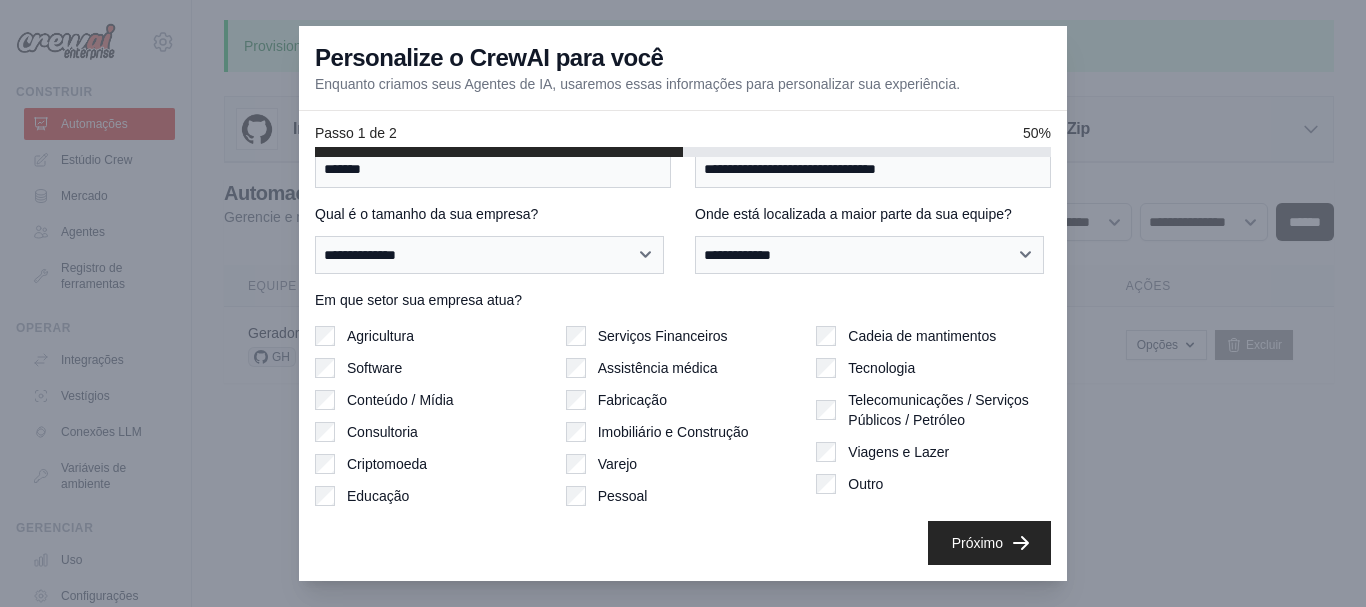 click on "Próximo" at bounding box center (989, 543) 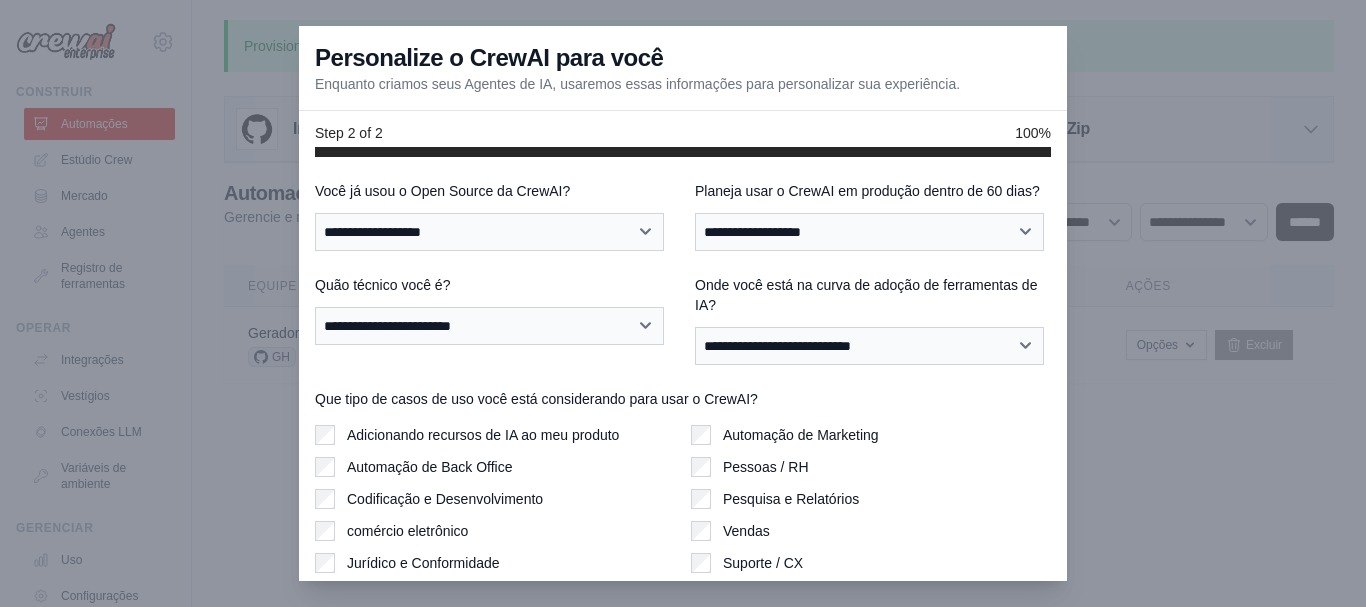 scroll, scrollTop: 77, scrollLeft: 0, axis: vertical 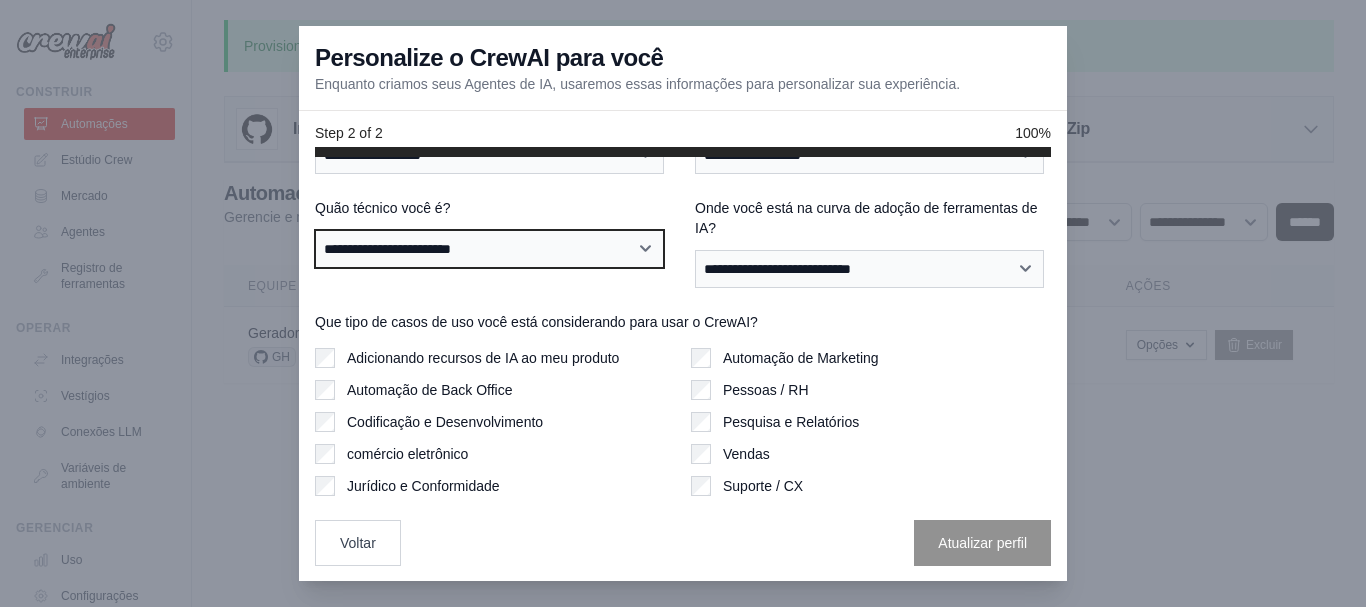 click on "**********" at bounding box center [489, 249] 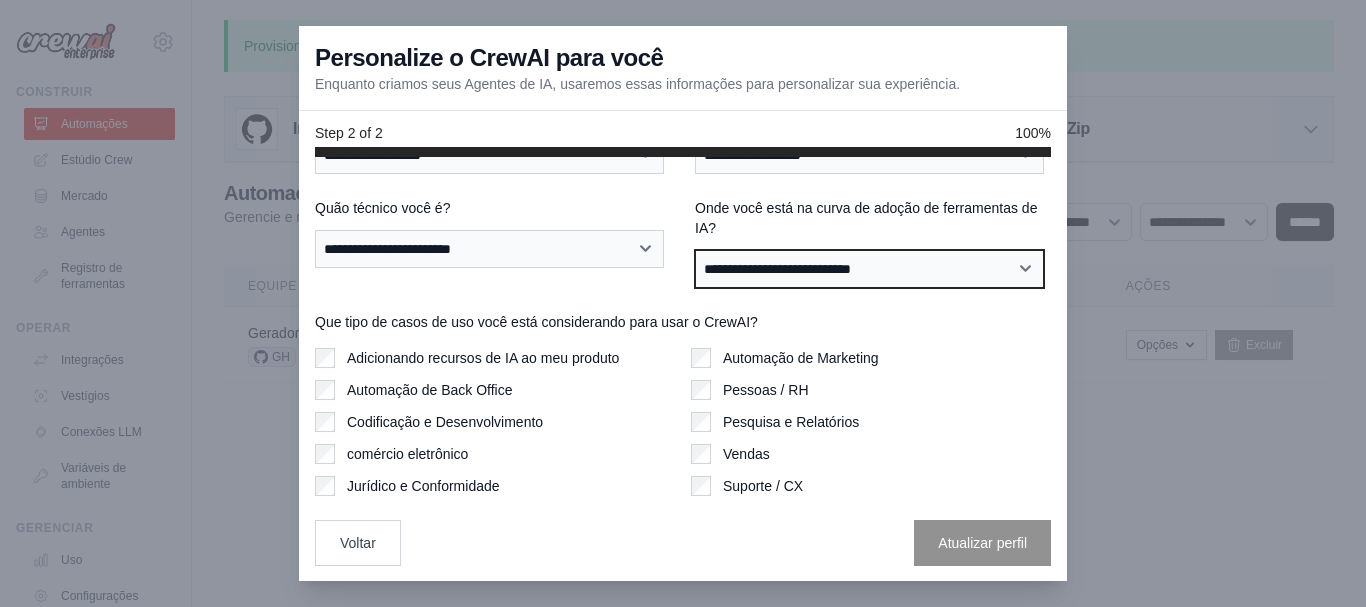 click on "**********" at bounding box center [869, 269] 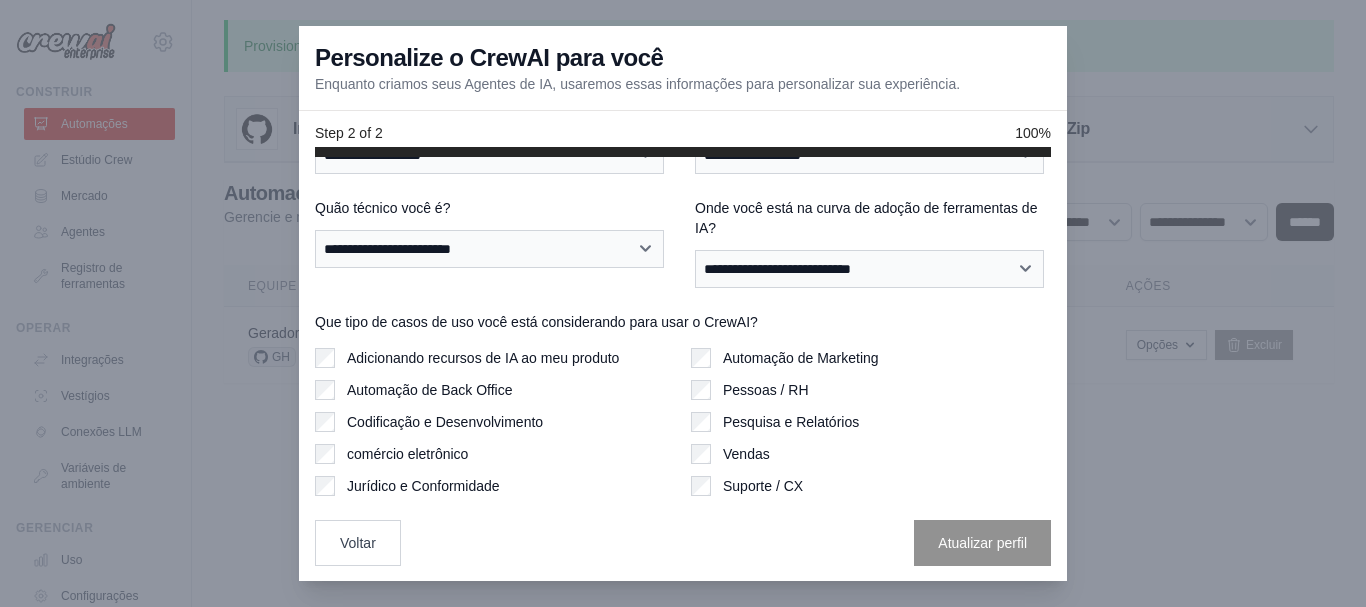 click on "Onde você está na curva de adoção de ferramentas de IA?" at bounding box center [866, 218] 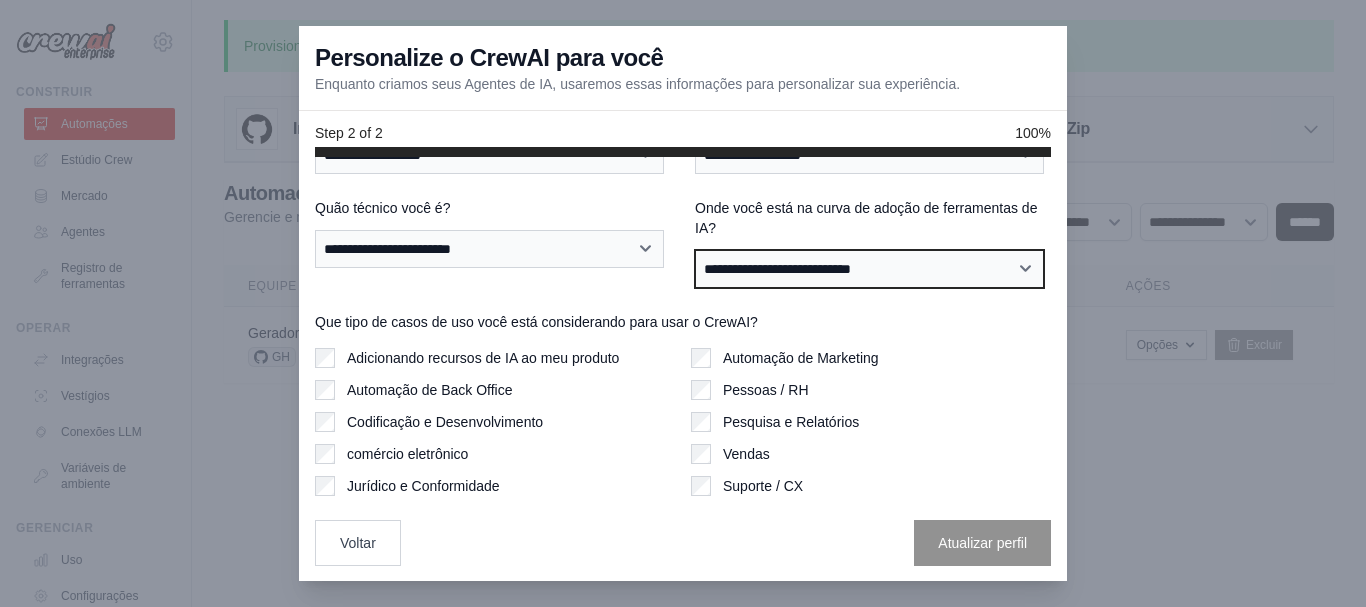 click on "**********" at bounding box center [869, 269] 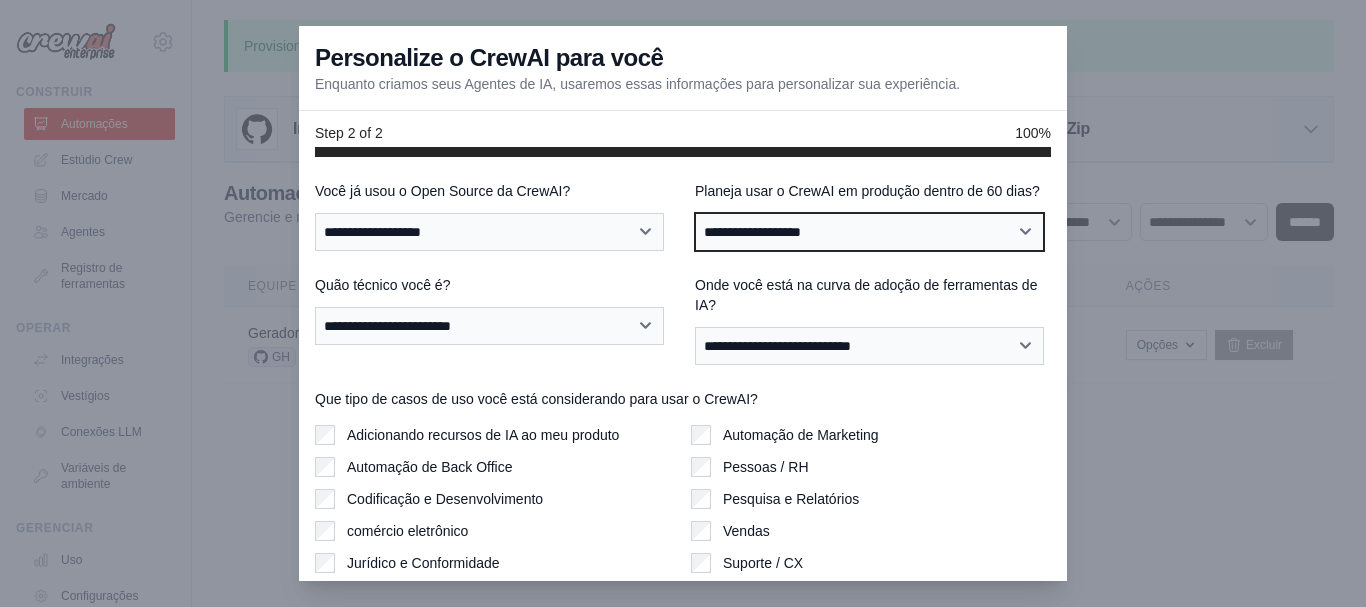 click on "**********" at bounding box center (869, 232) 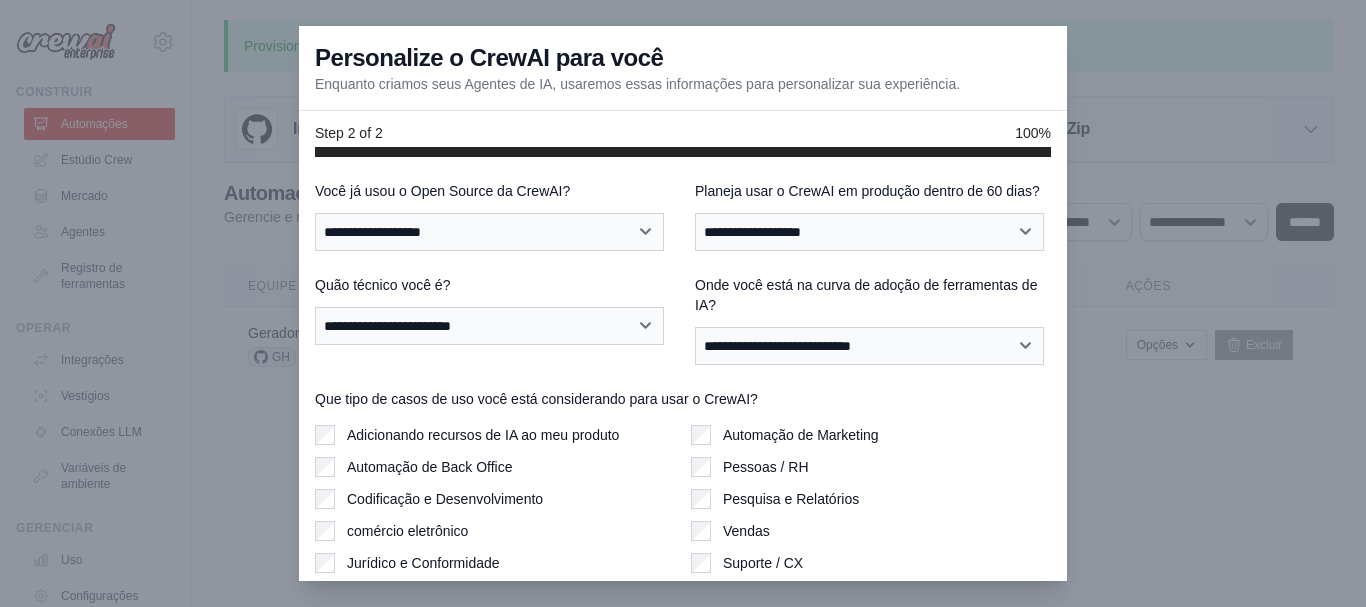 click on "**********" at bounding box center (683, 216) 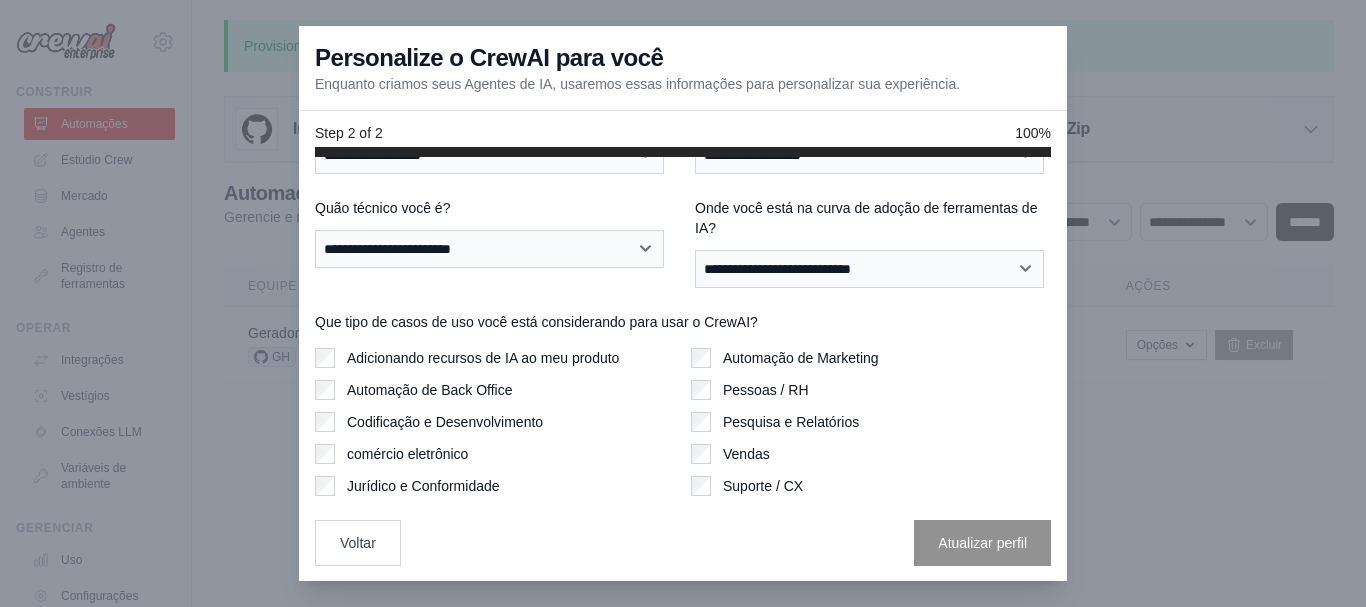 click on "Step 2 of 2
100%" at bounding box center [683, 134] 